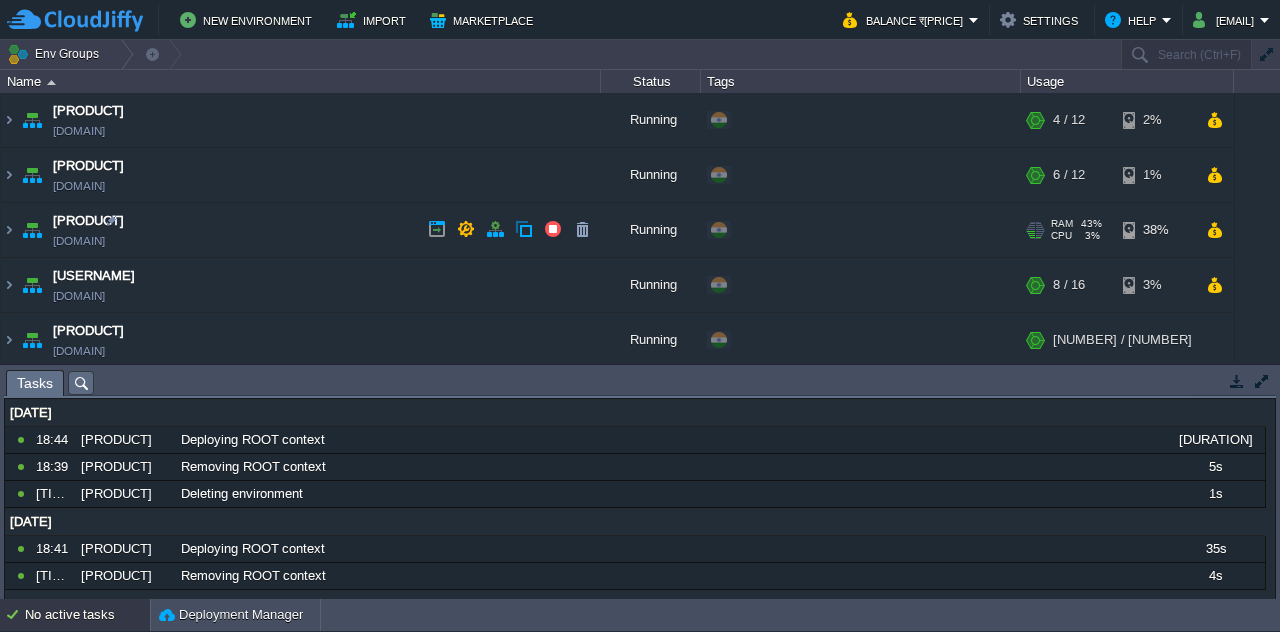 scroll, scrollTop: 0, scrollLeft: 0, axis: both 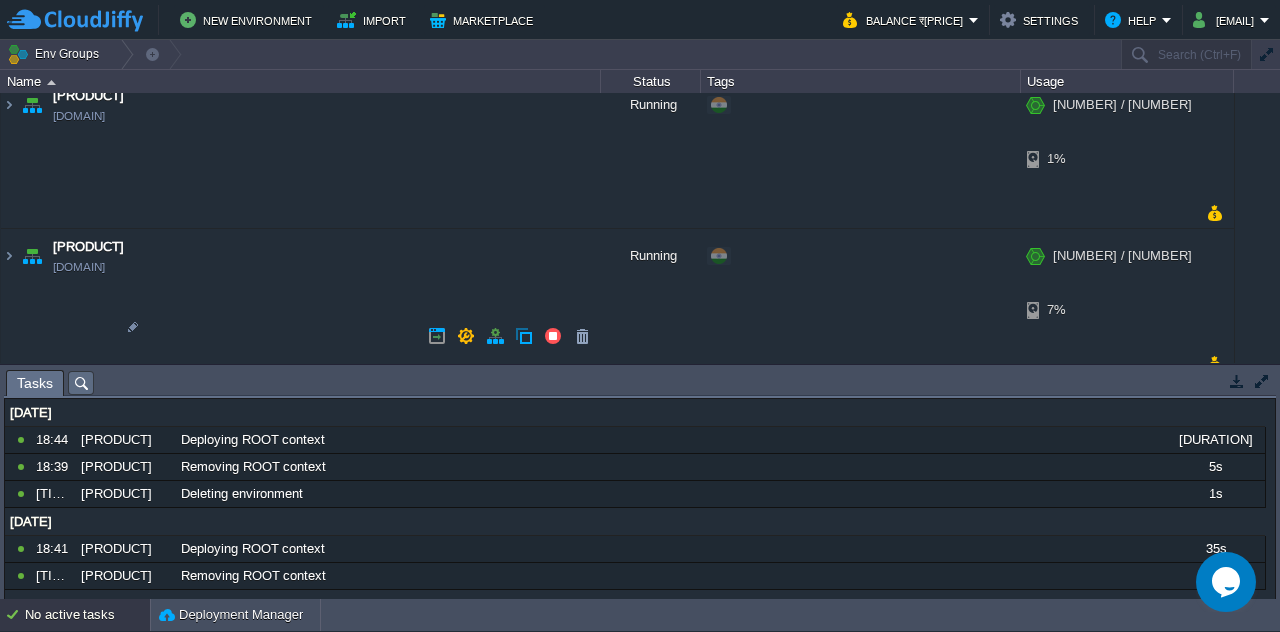 click at bounding box center (9, 723) 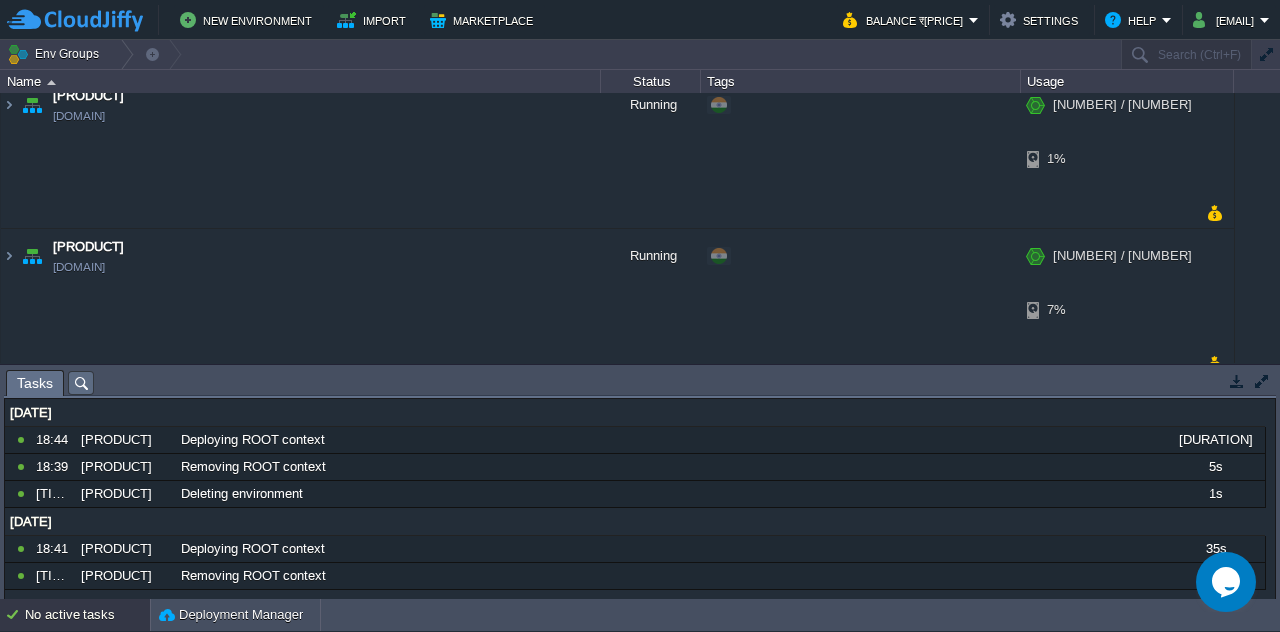scroll, scrollTop: 507, scrollLeft: 0, axis: vertical 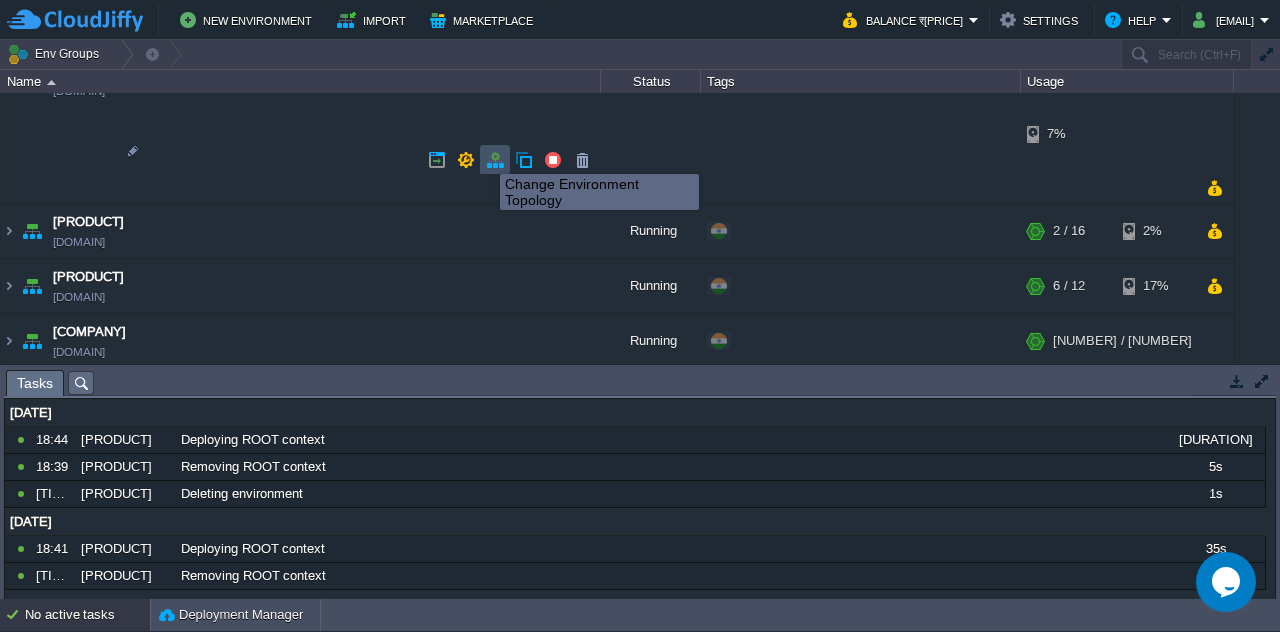 click at bounding box center [495, 160] 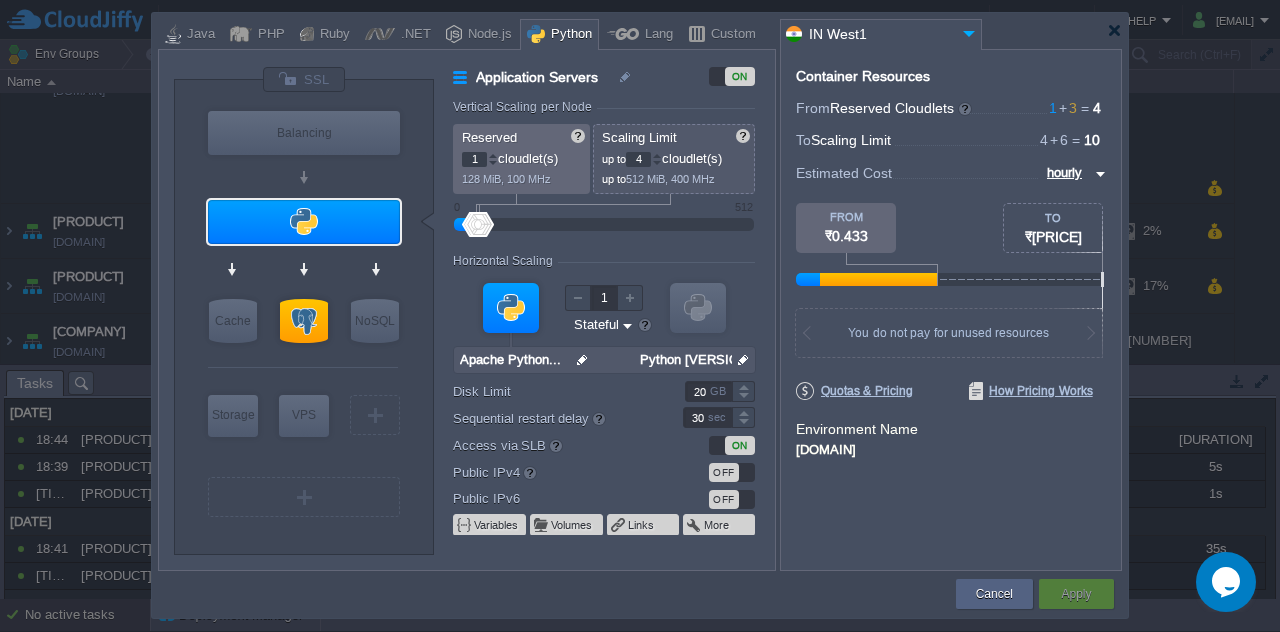 type on "PostgreSQL [VERSION]" 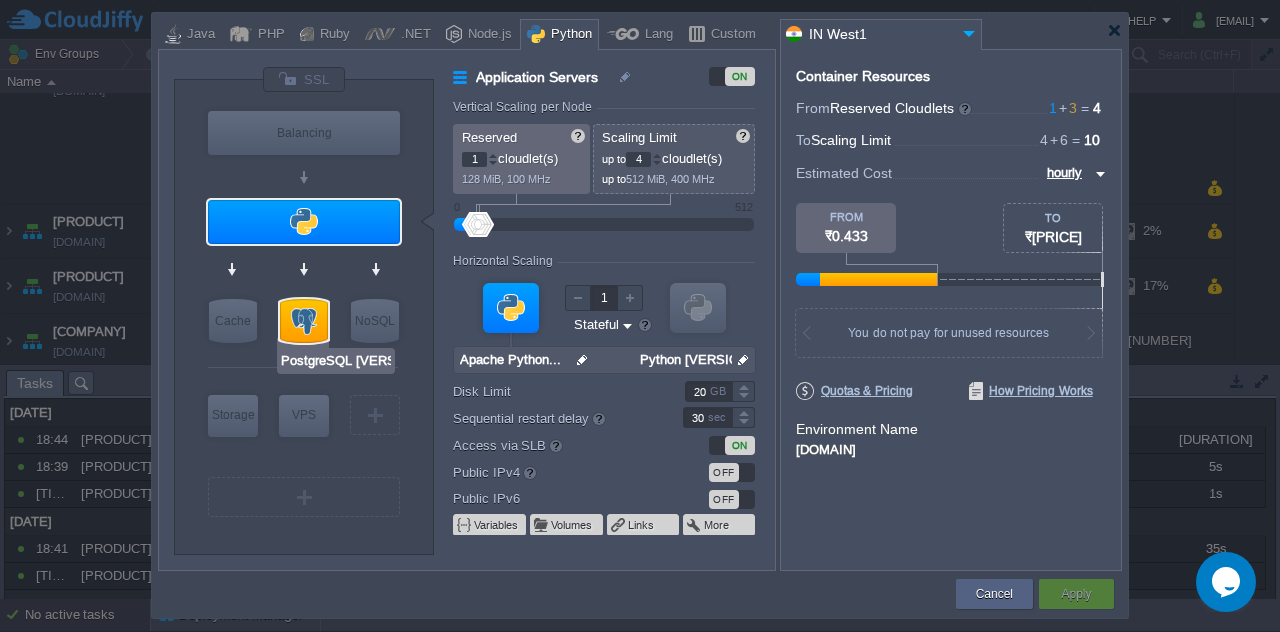 click at bounding box center [304, 321] 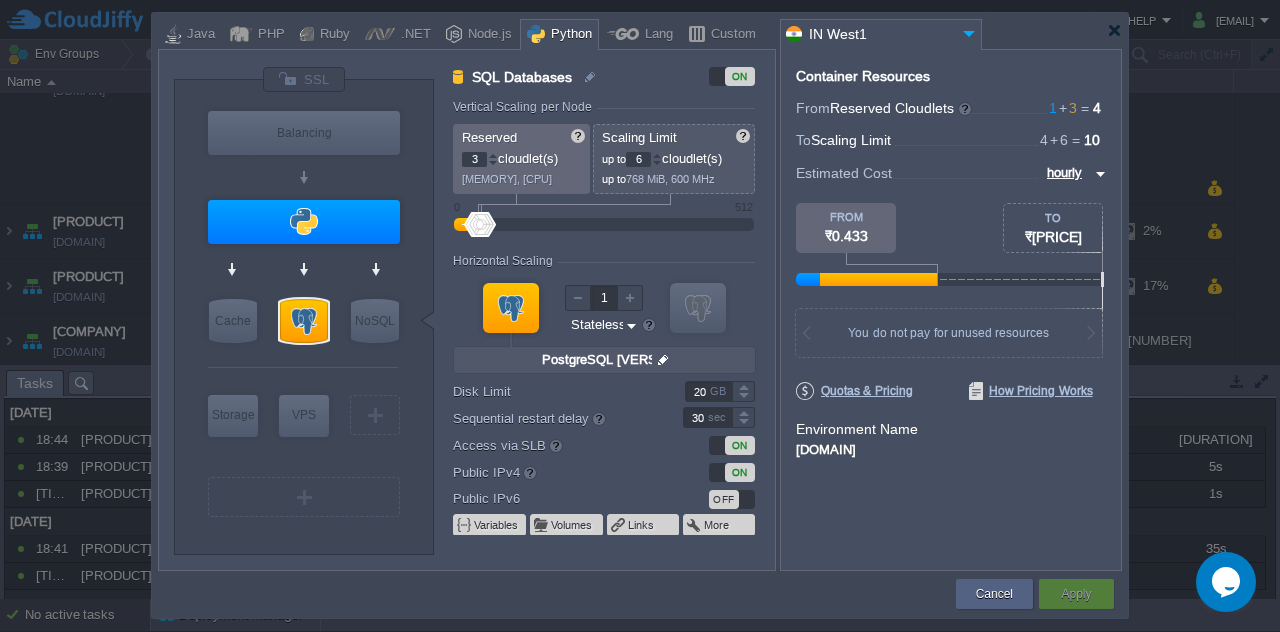 type on "Apache Python [VERSION]" 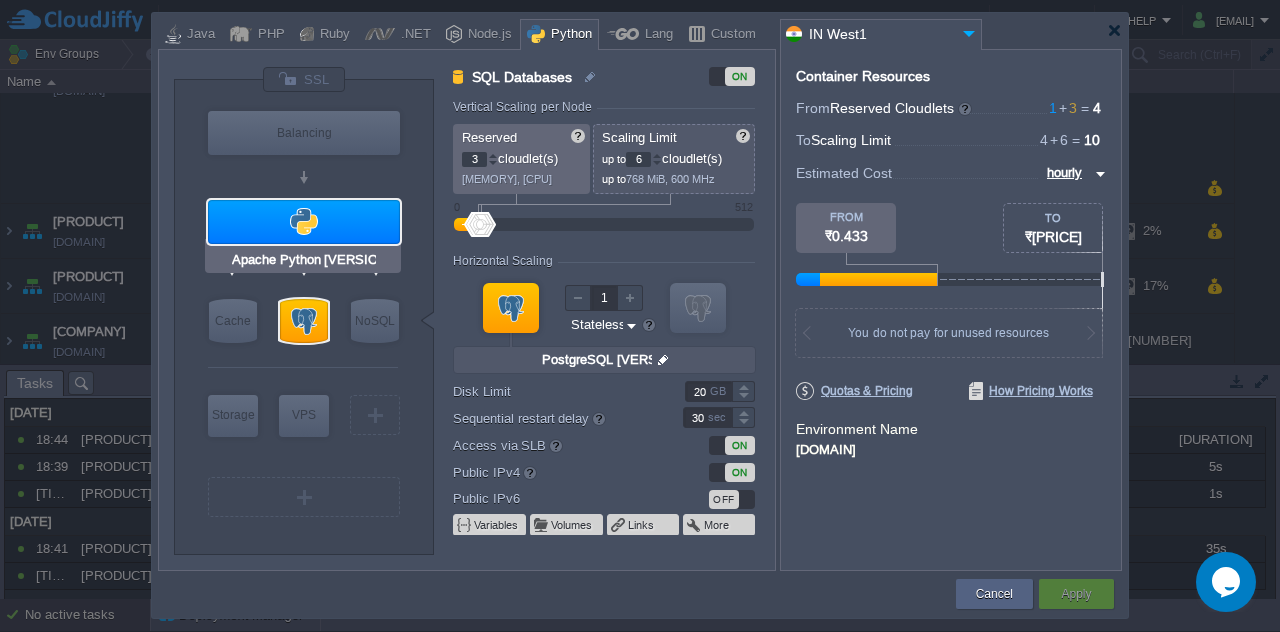 click at bounding box center [304, 222] 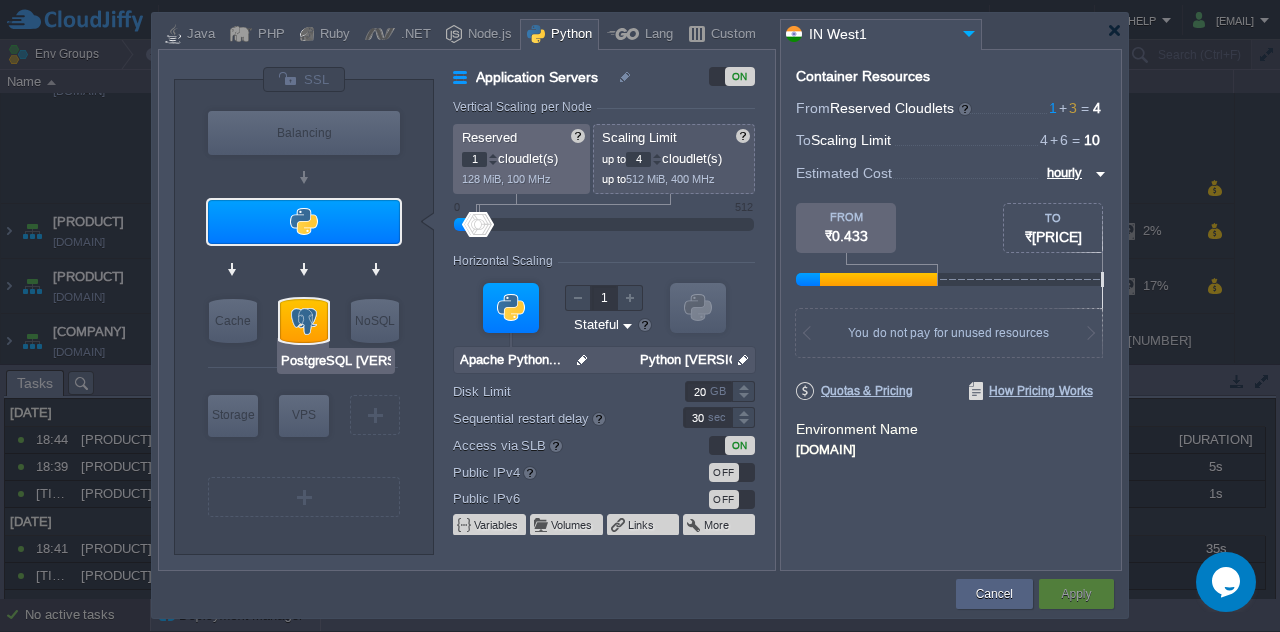 type on "Redis 7.2.4" 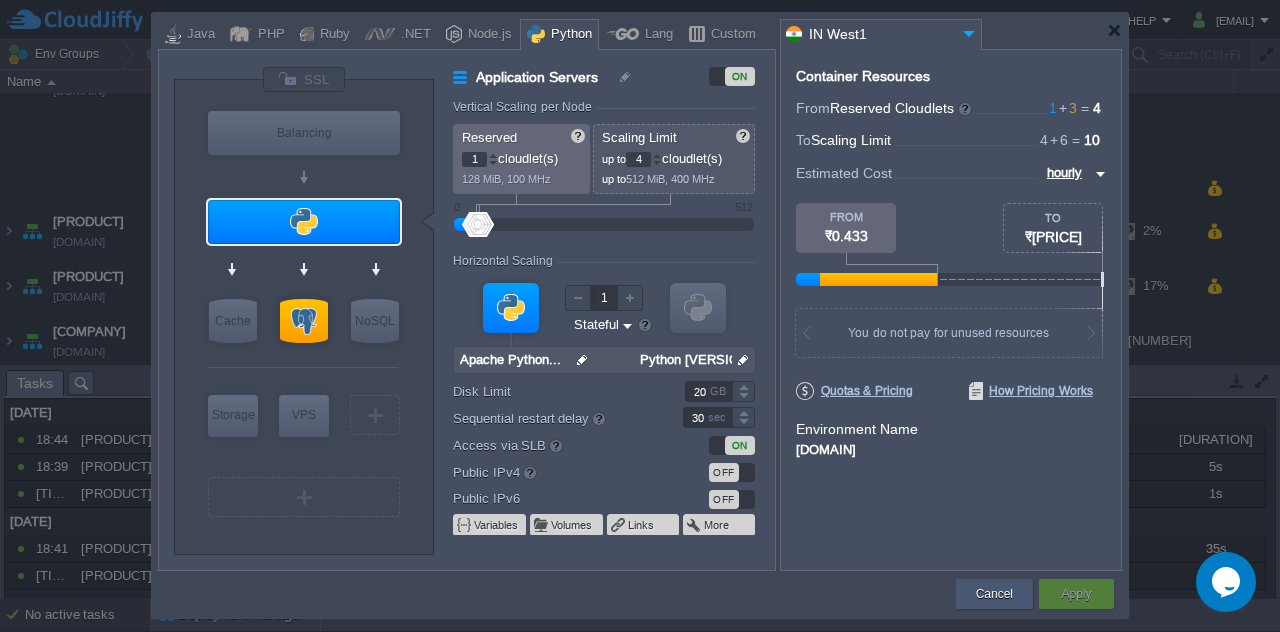 click on "Cancel" at bounding box center (994, 594) 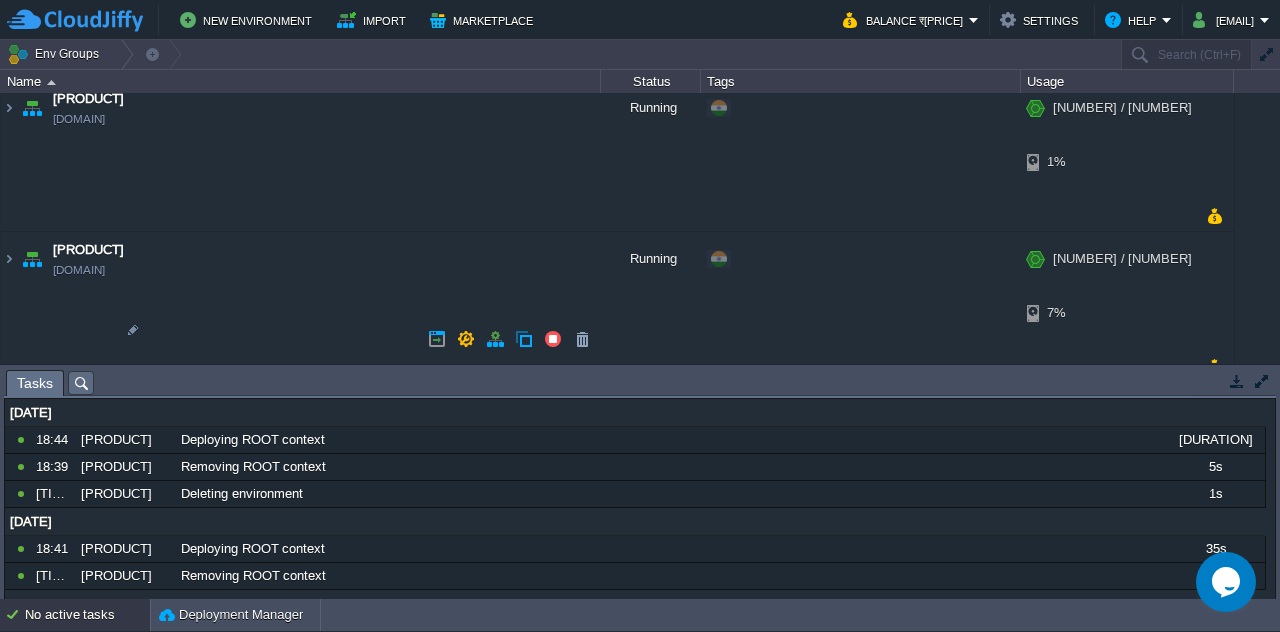 scroll, scrollTop: 507, scrollLeft: 0, axis: vertical 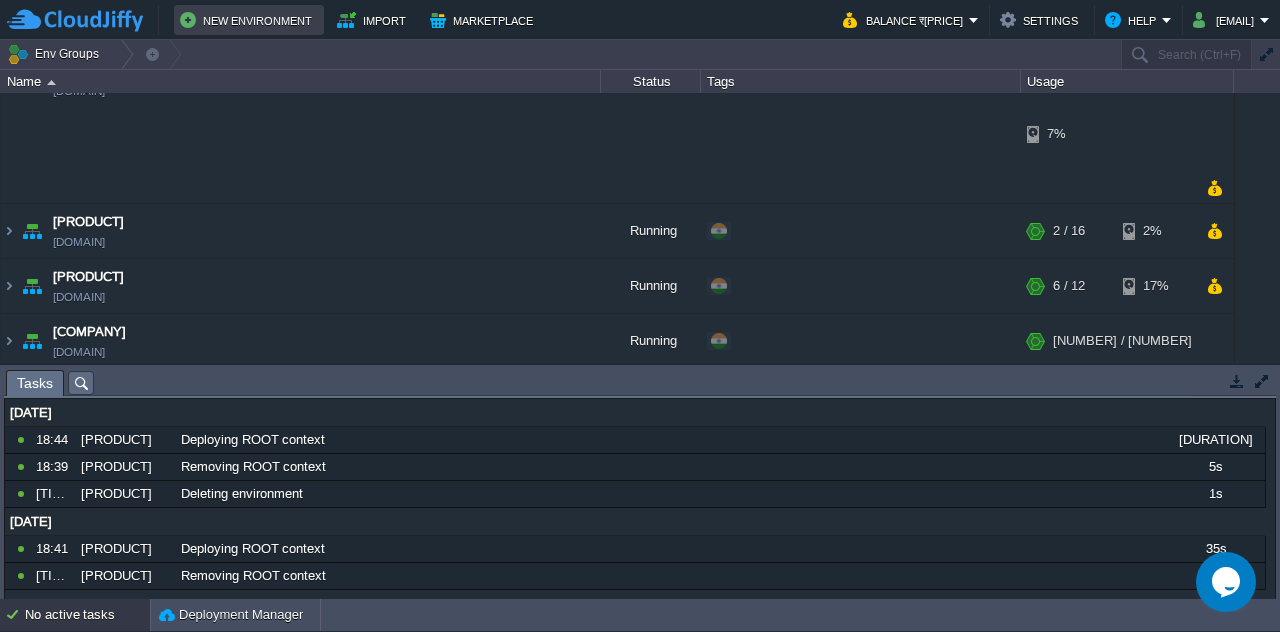 click on "New Environment" at bounding box center (249, 20) 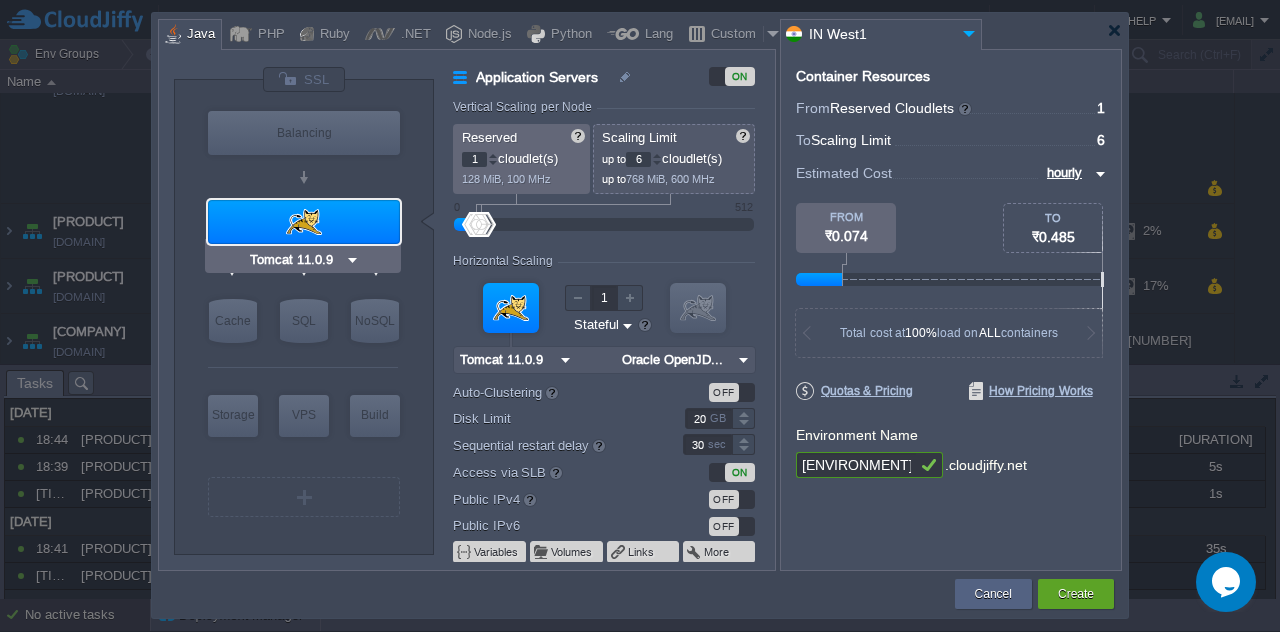 click at bounding box center [352, 260] 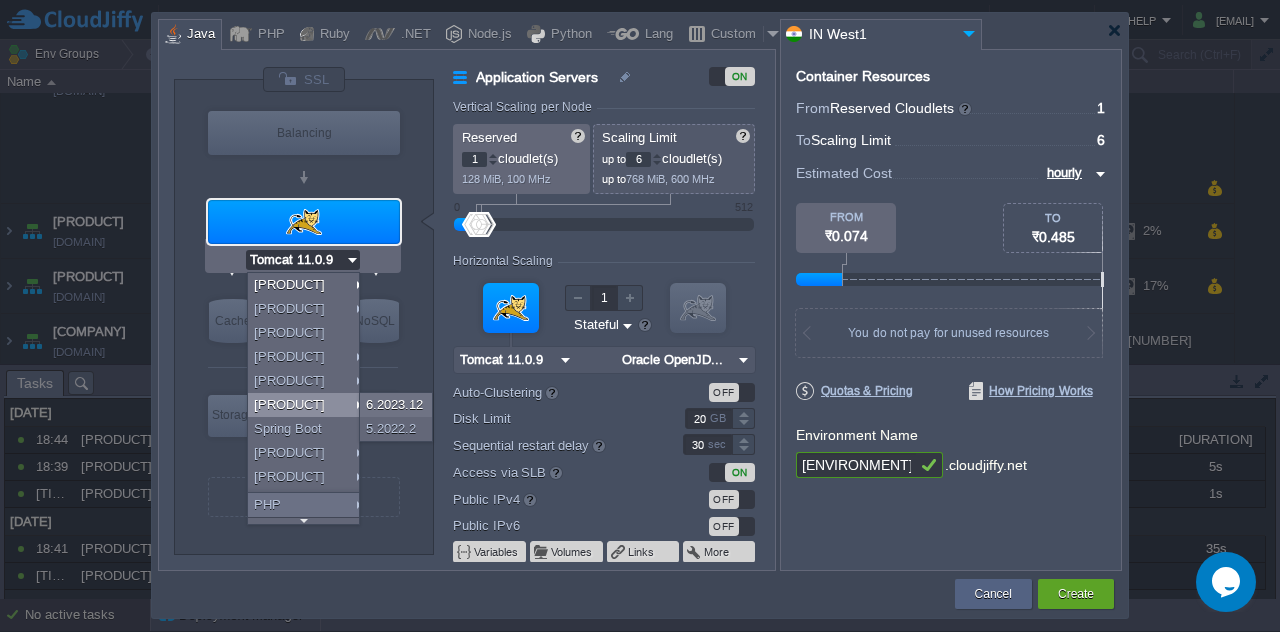 scroll, scrollTop: 162, scrollLeft: 0, axis: vertical 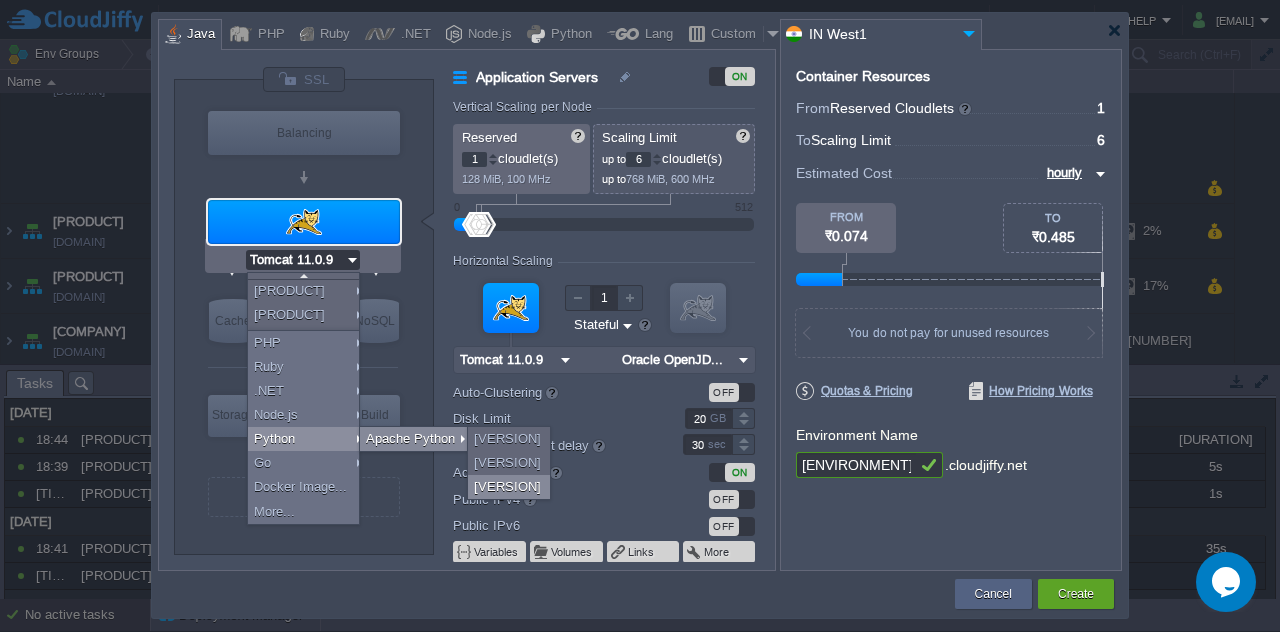 click on "[VERSION]" at bounding box center (509, 487) 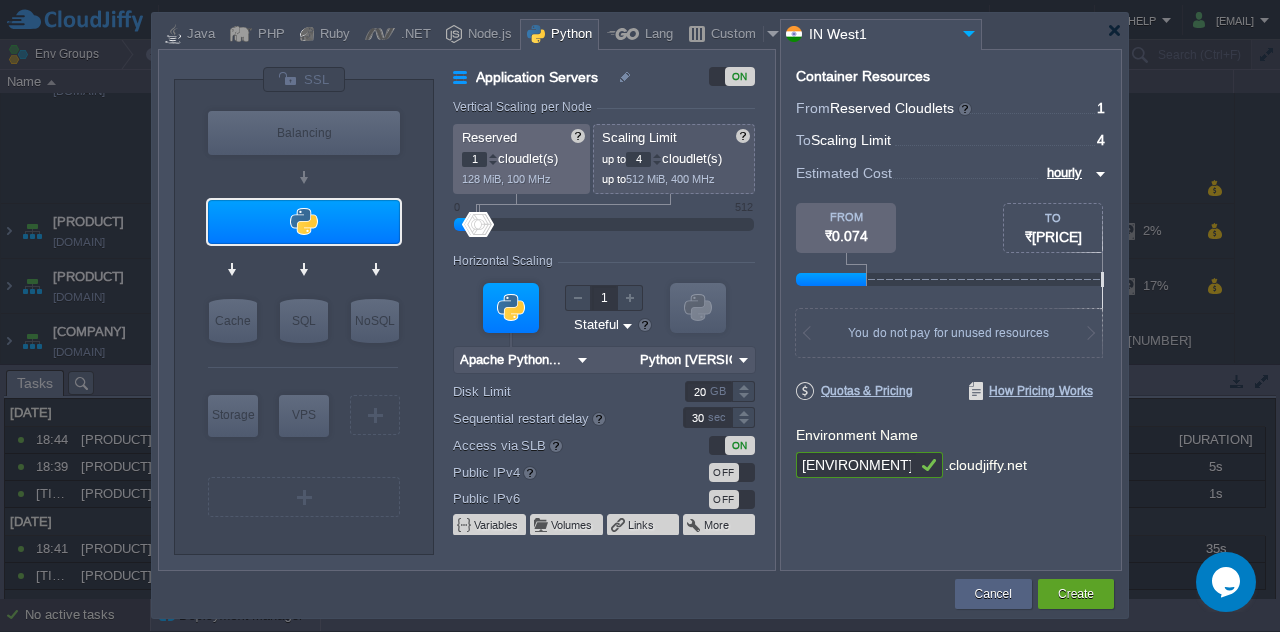 scroll, scrollTop: 0, scrollLeft: 0, axis: both 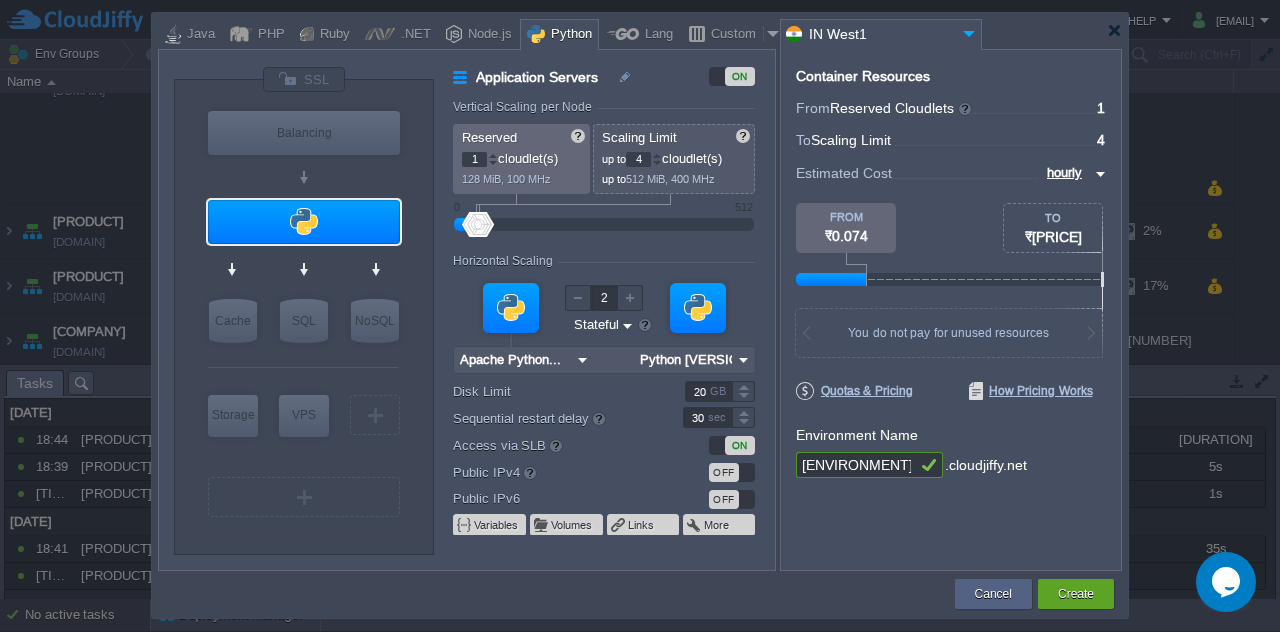 click at bounding box center (698, 308) 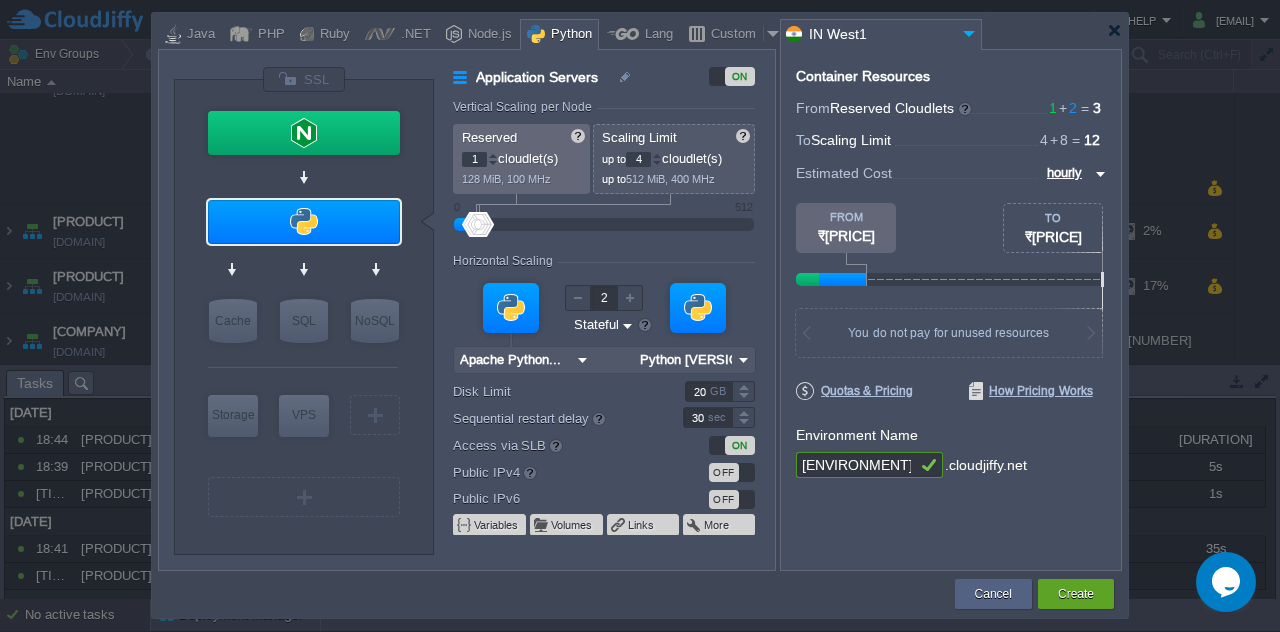 type on "1" 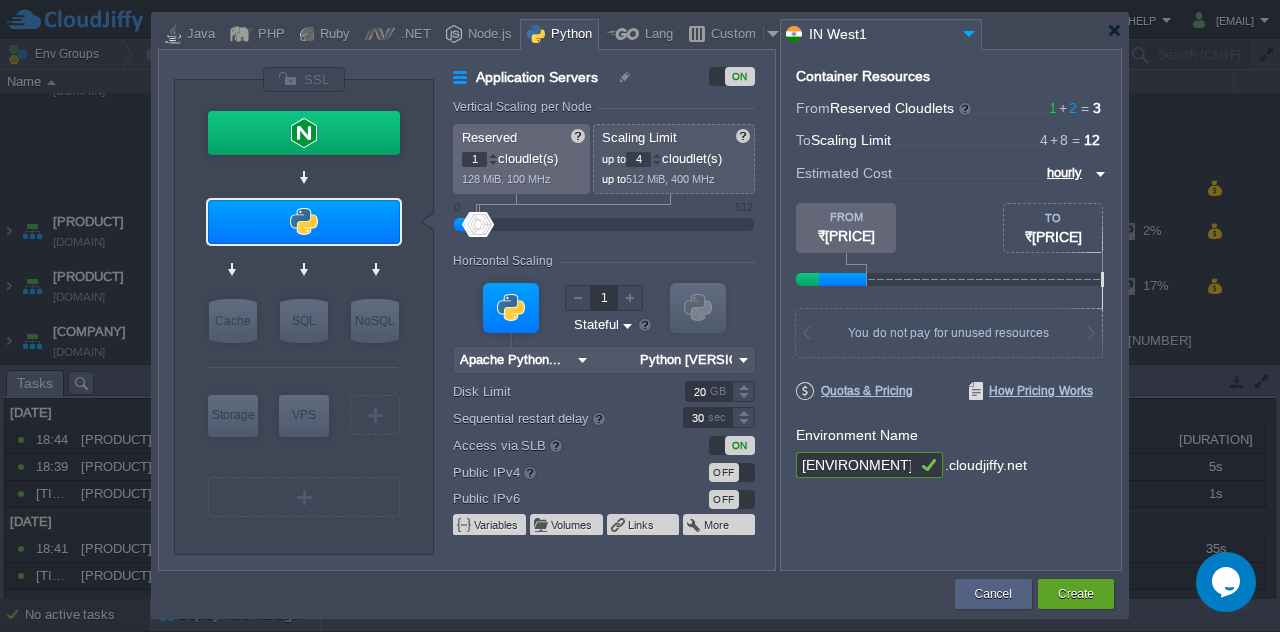click at bounding box center (698, 308) 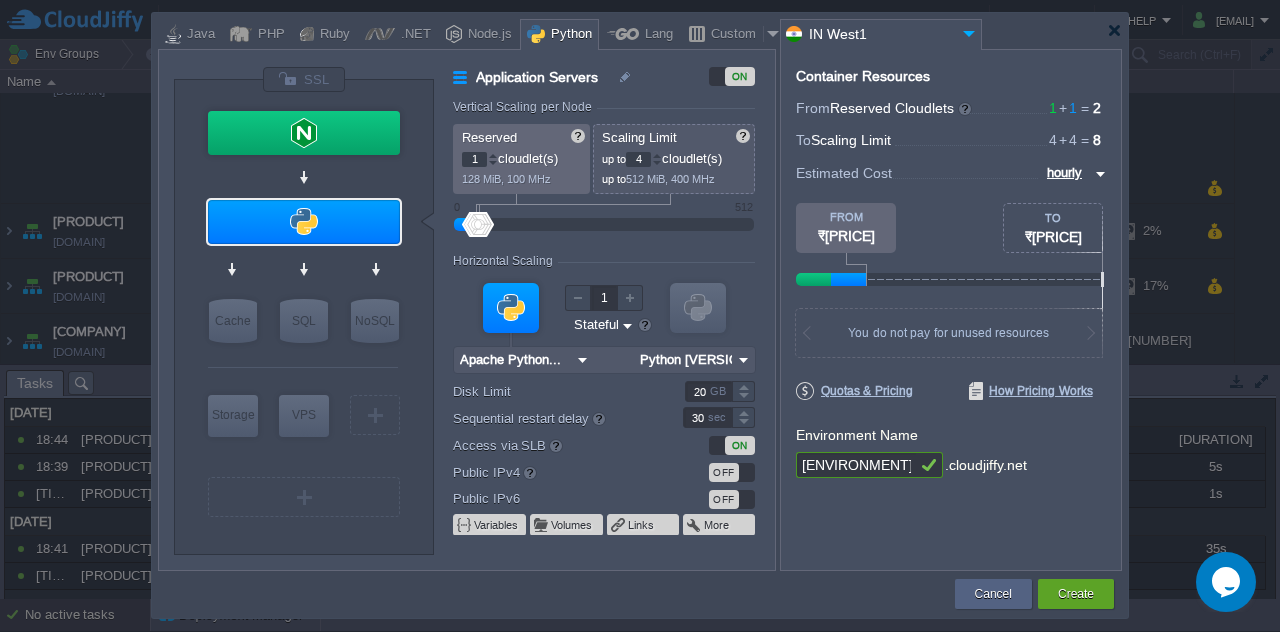 click at bounding box center (743, 360) 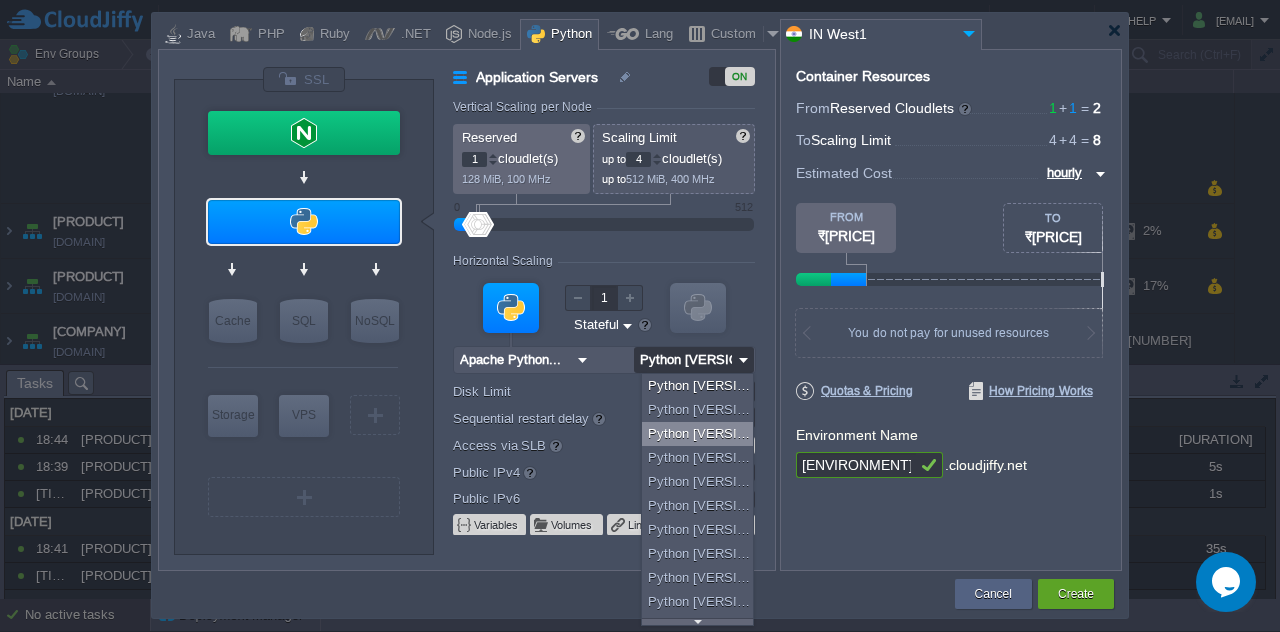 click on "Python [VERSION]" at bounding box center (701, 434) 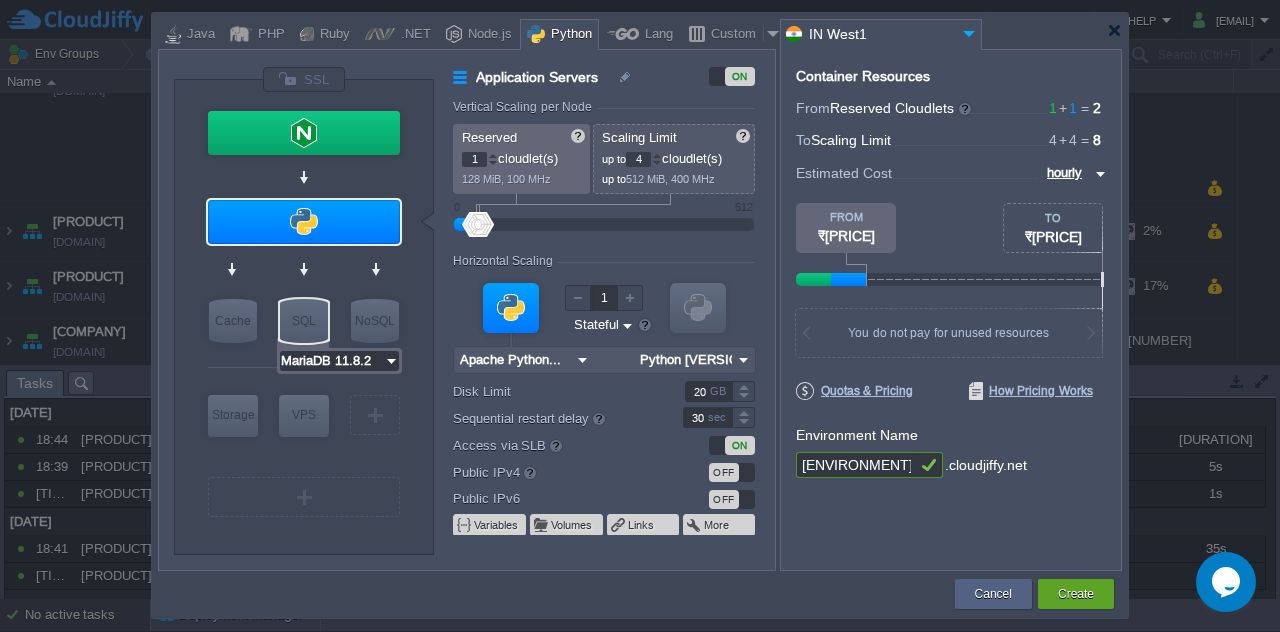 click on "MariaDB 11.8.2" at bounding box center (332, 361) 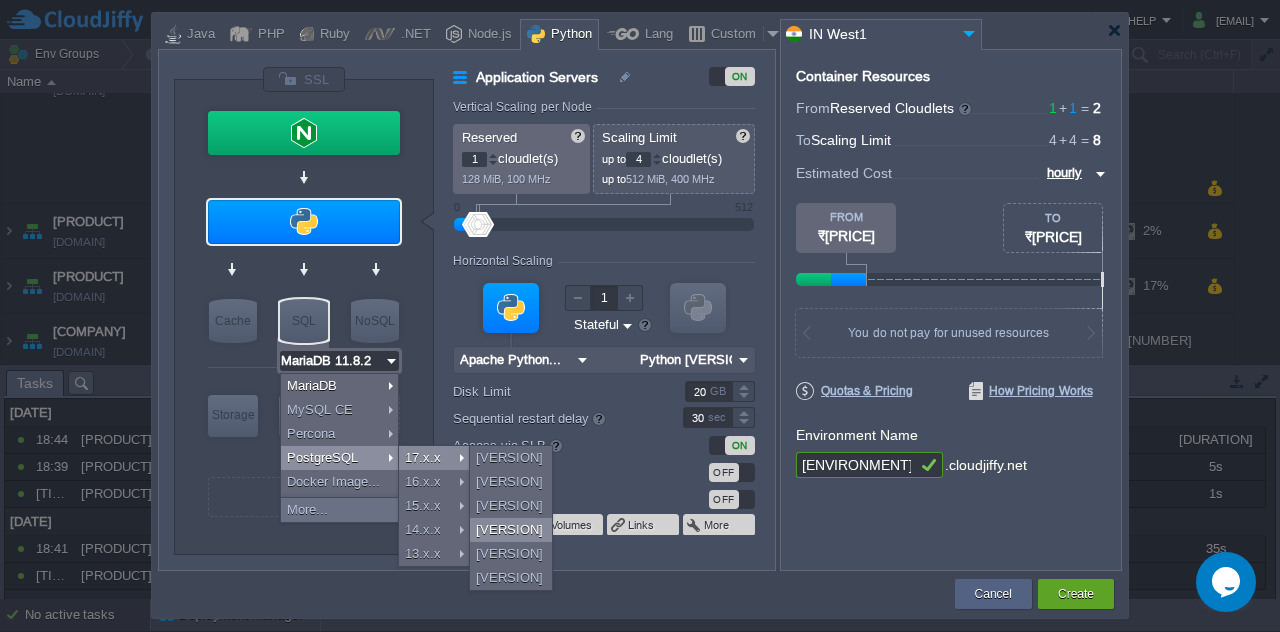 click on "[VERSION]" at bounding box center (511, 530) 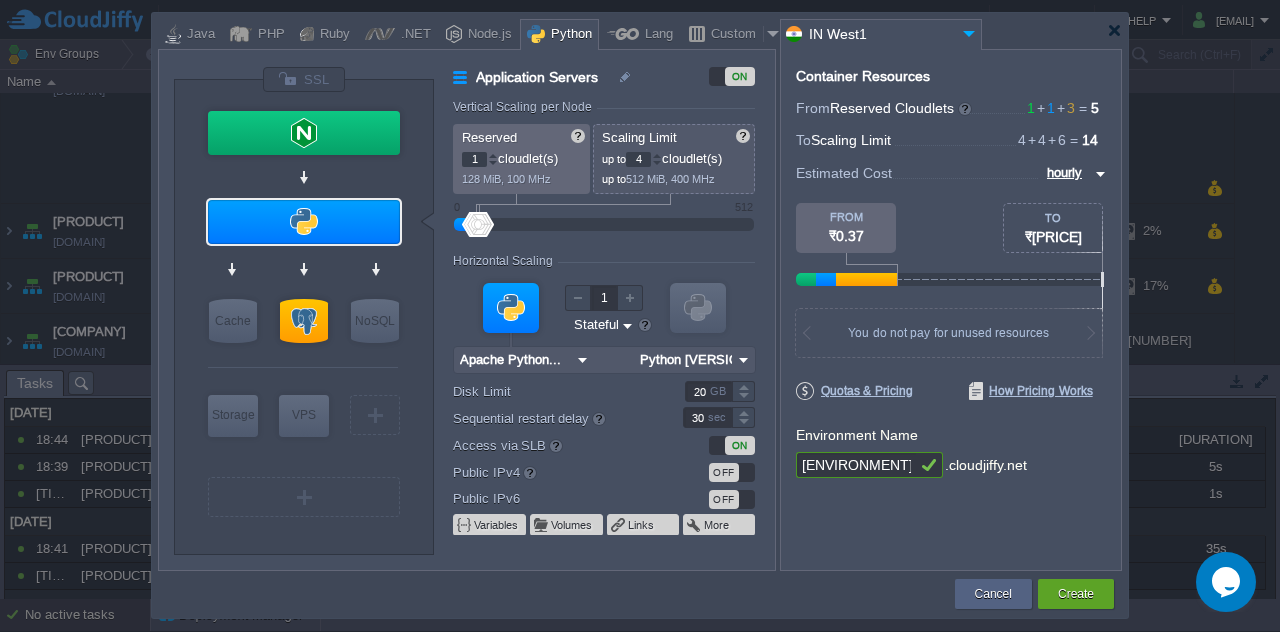 type on "NGINX 1.28.0" 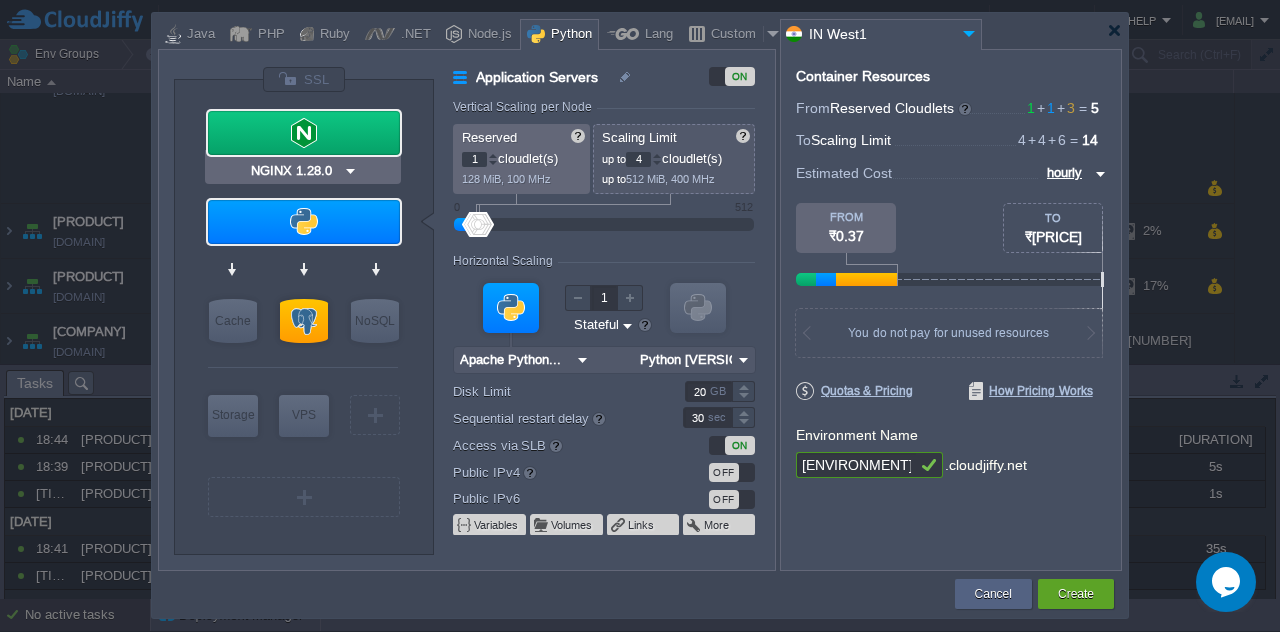 click at bounding box center [304, 133] 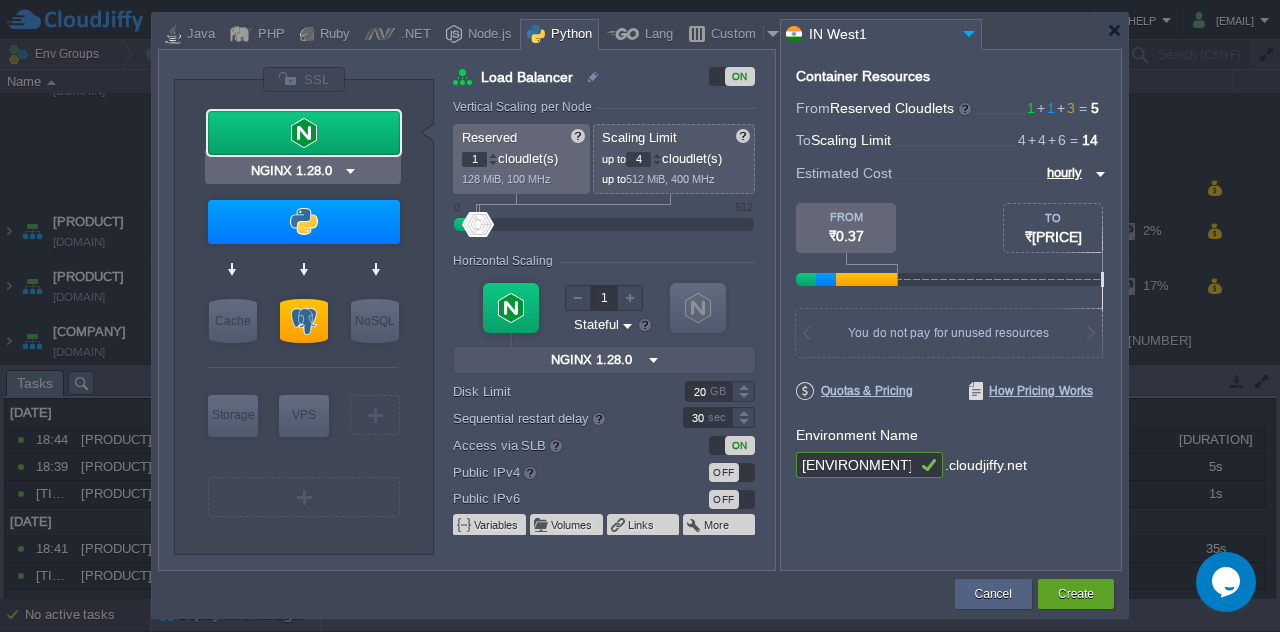 click at bounding box center (304, 133) 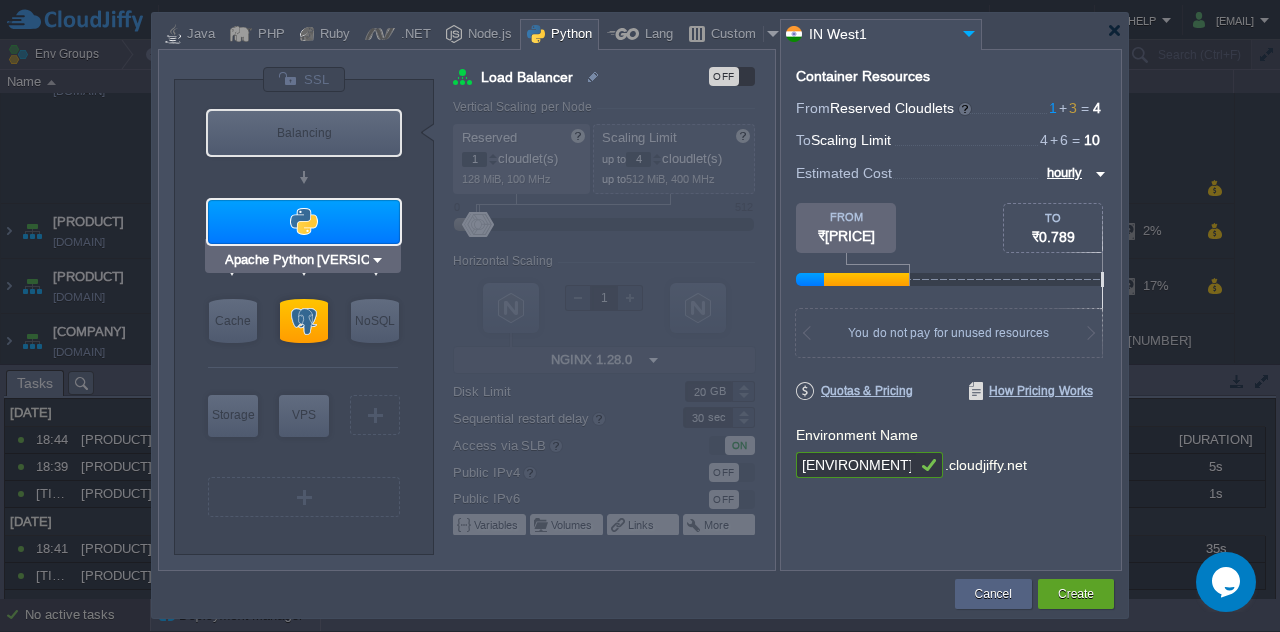 type on "AlmaLinux 9.6" 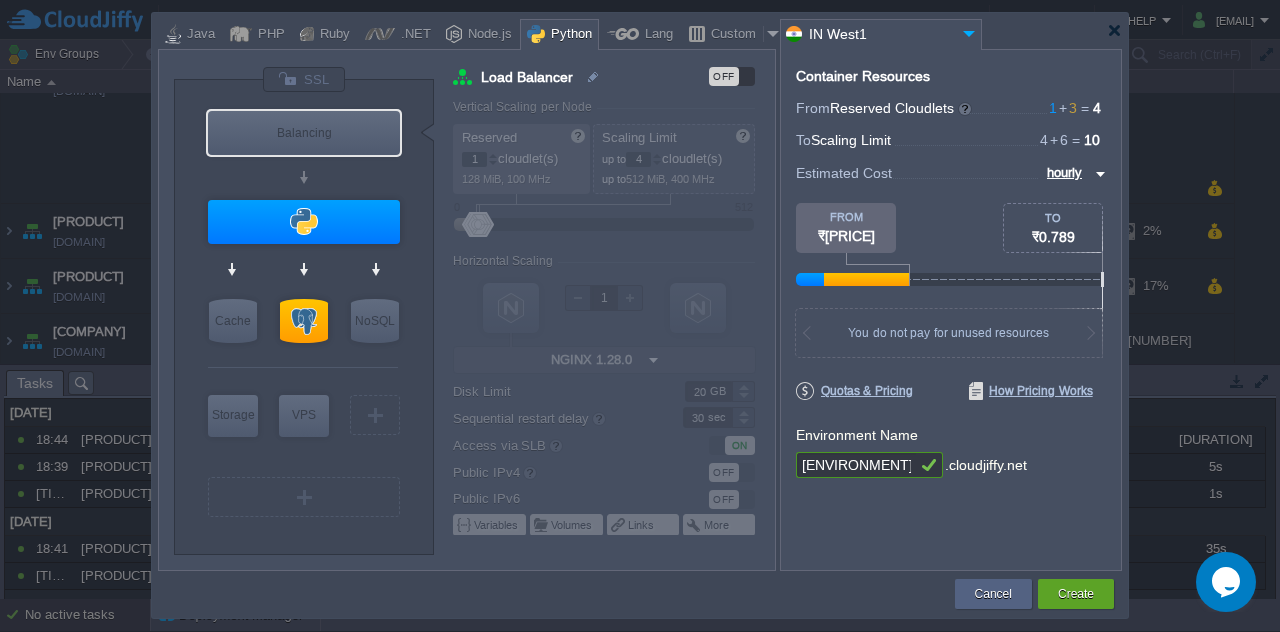 drag, startPoint x: 898, startPoint y: 469, endPoint x: 772, endPoint y: 477, distance: 126.253716 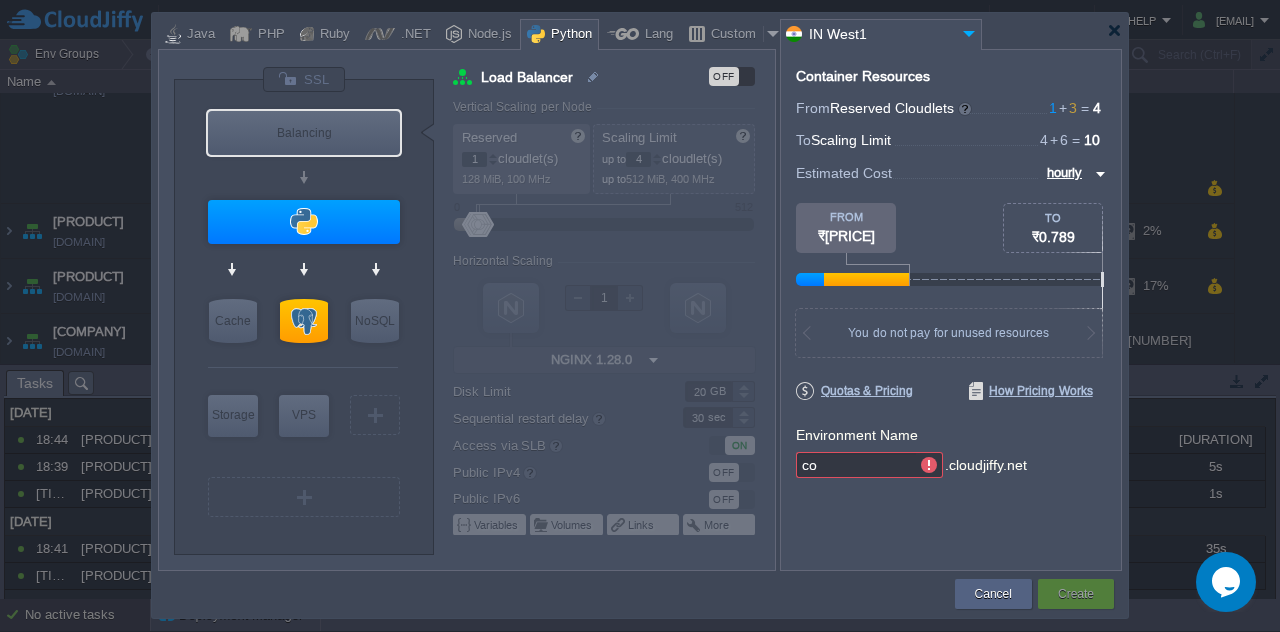 type on "c" 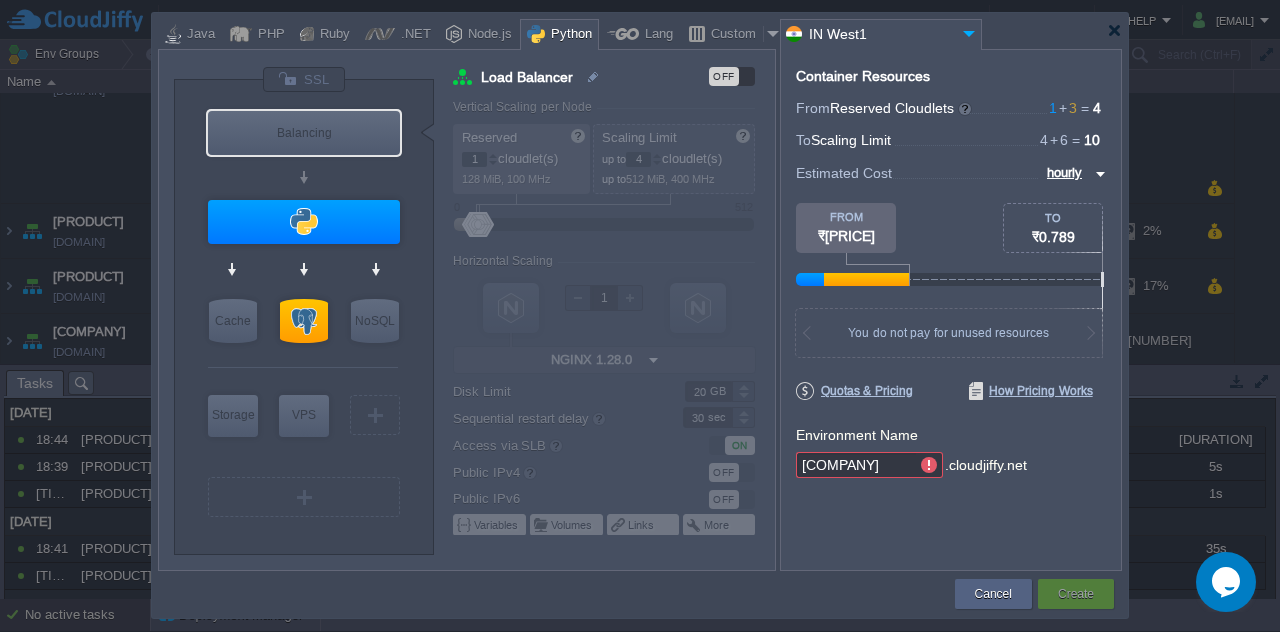 type on "C" 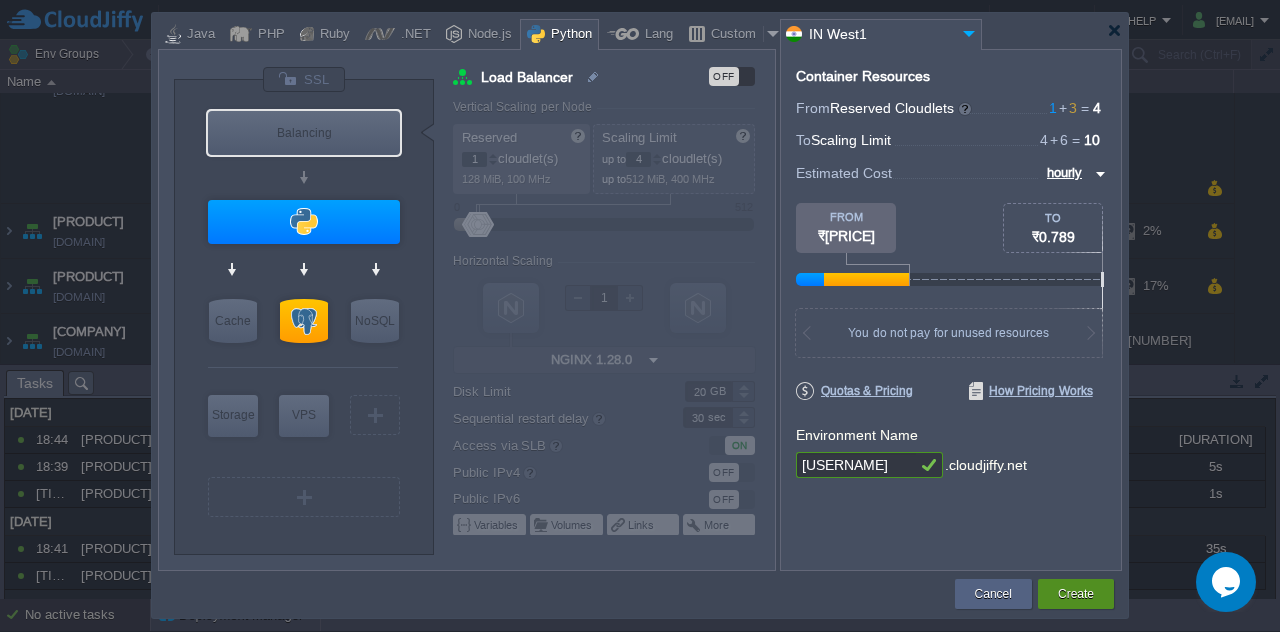 type on "[USERNAME]" 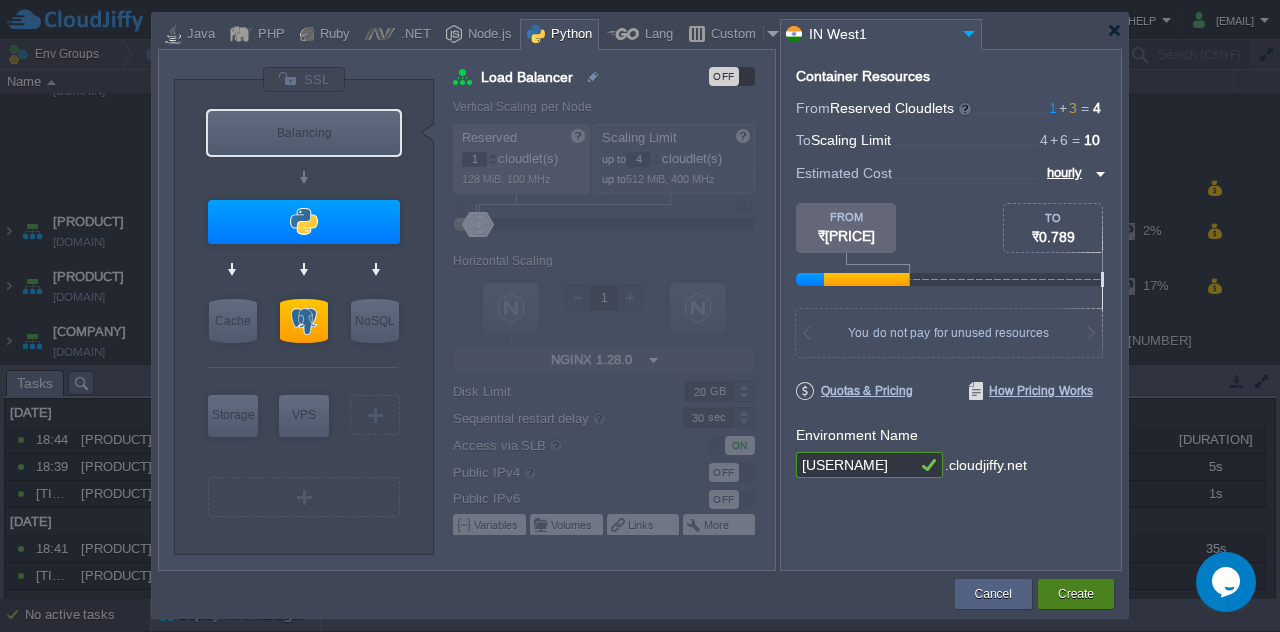 click on "Create" at bounding box center [1076, 594] 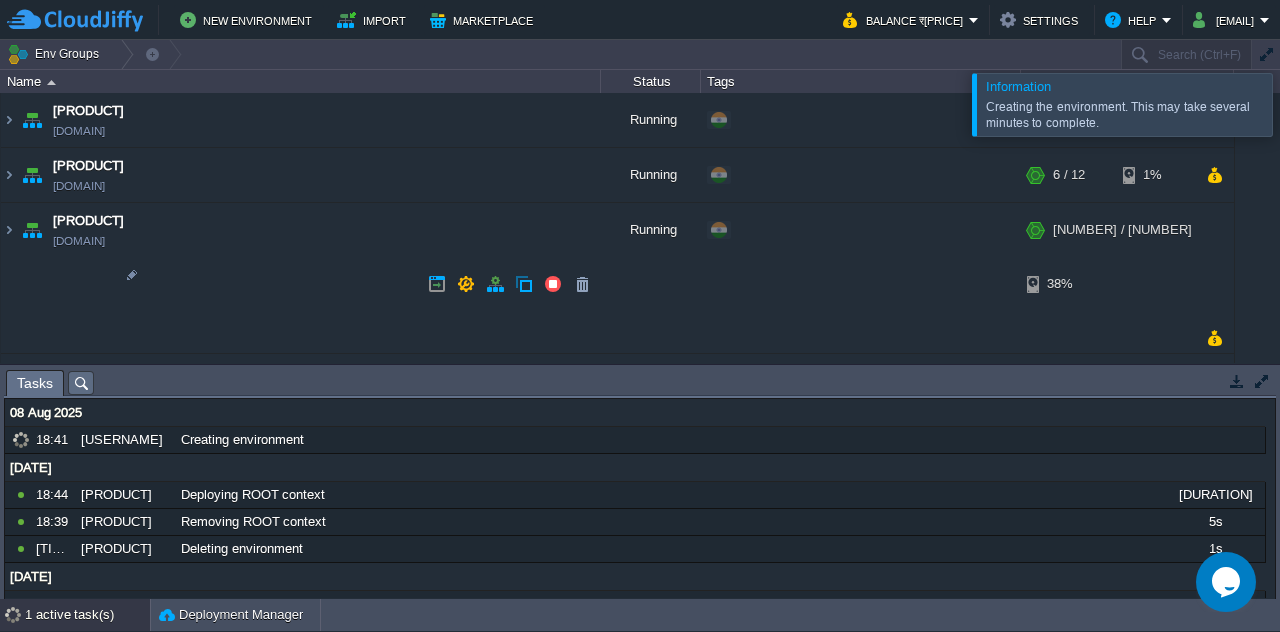 scroll, scrollTop: 562, scrollLeft: 0, axis: vertical 